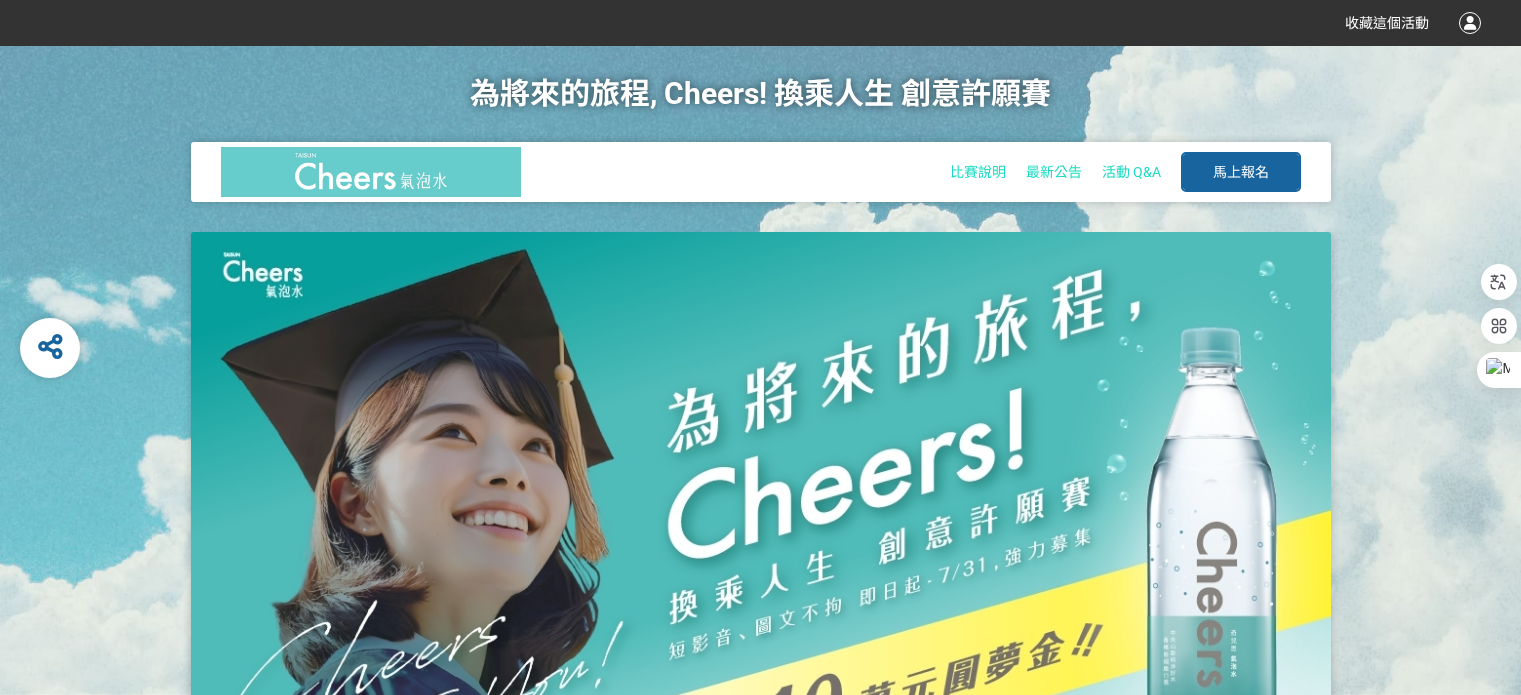 scroll, scrollTop: 200, scrollLeft: 0, axis: vertical 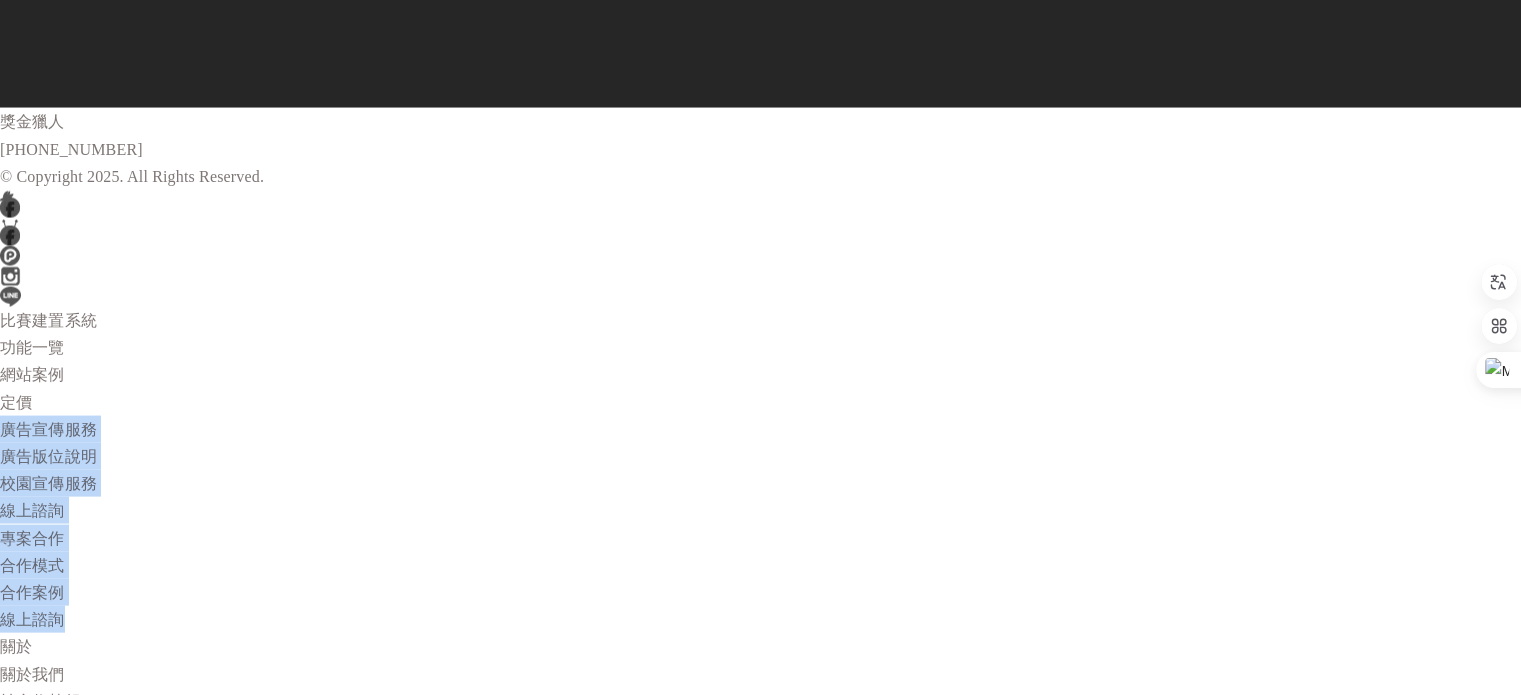 drag, startPoint x: 1535, startPoint y: 396, endPoint x: 1530, endPoint y: 386, distance: 11.18034 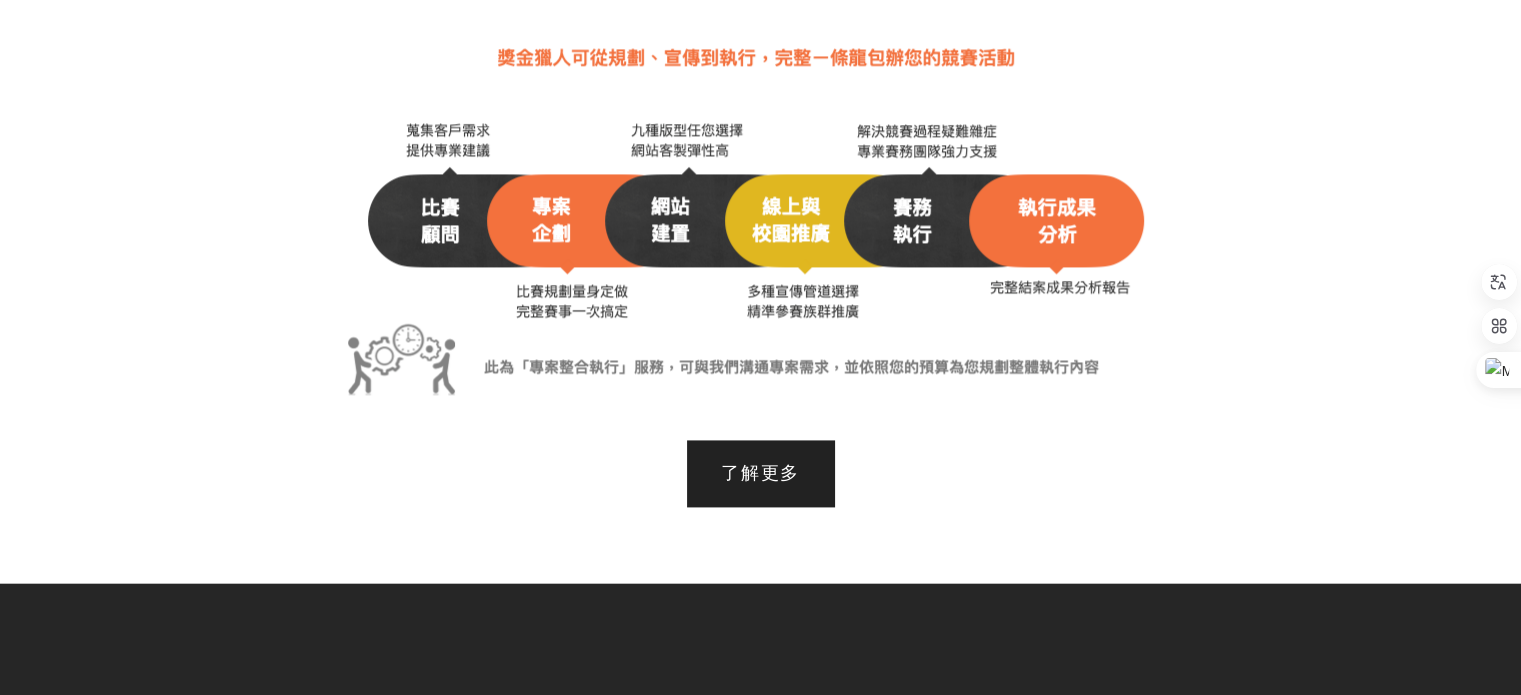 scroll, scrollTop: 2662, scrollLeft: 0, axis: vertical 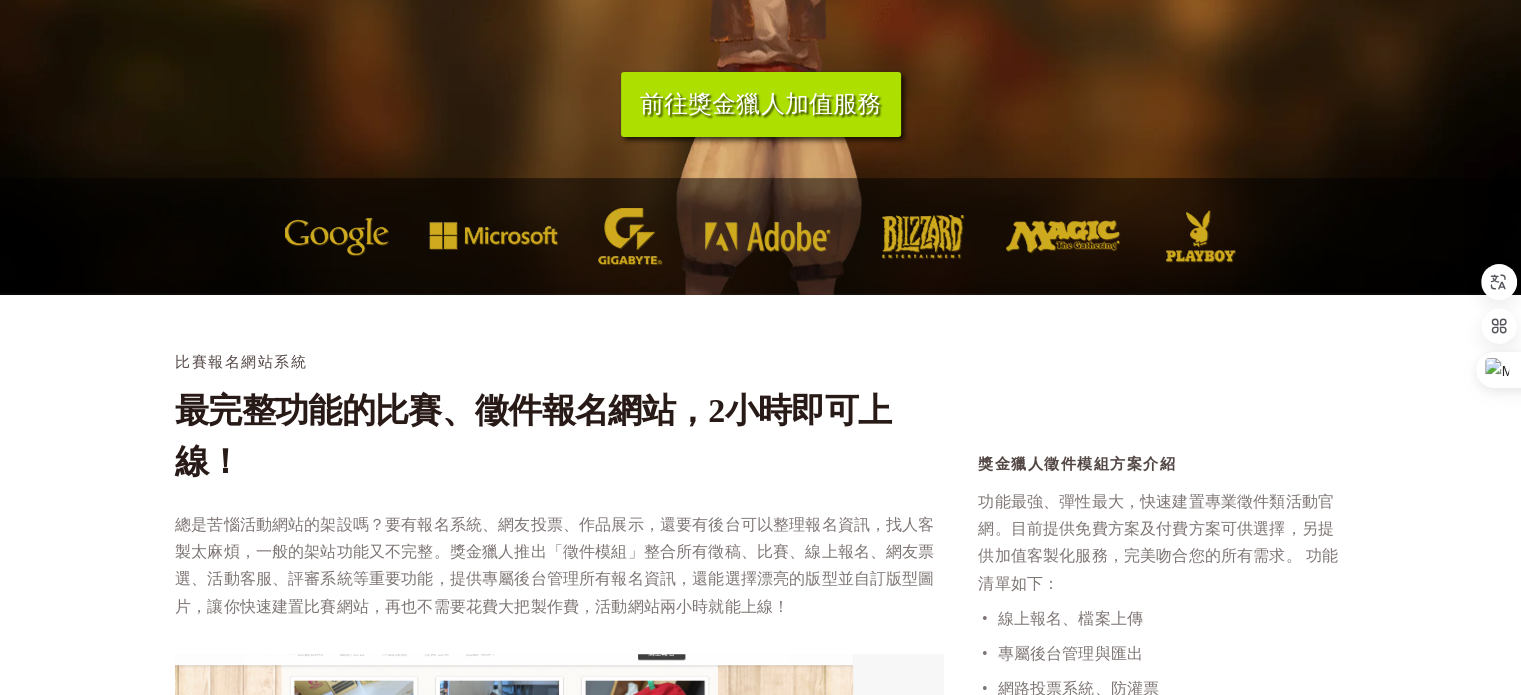 click on "前往獎金獵人加值服務" at bounding box center (761, 104) 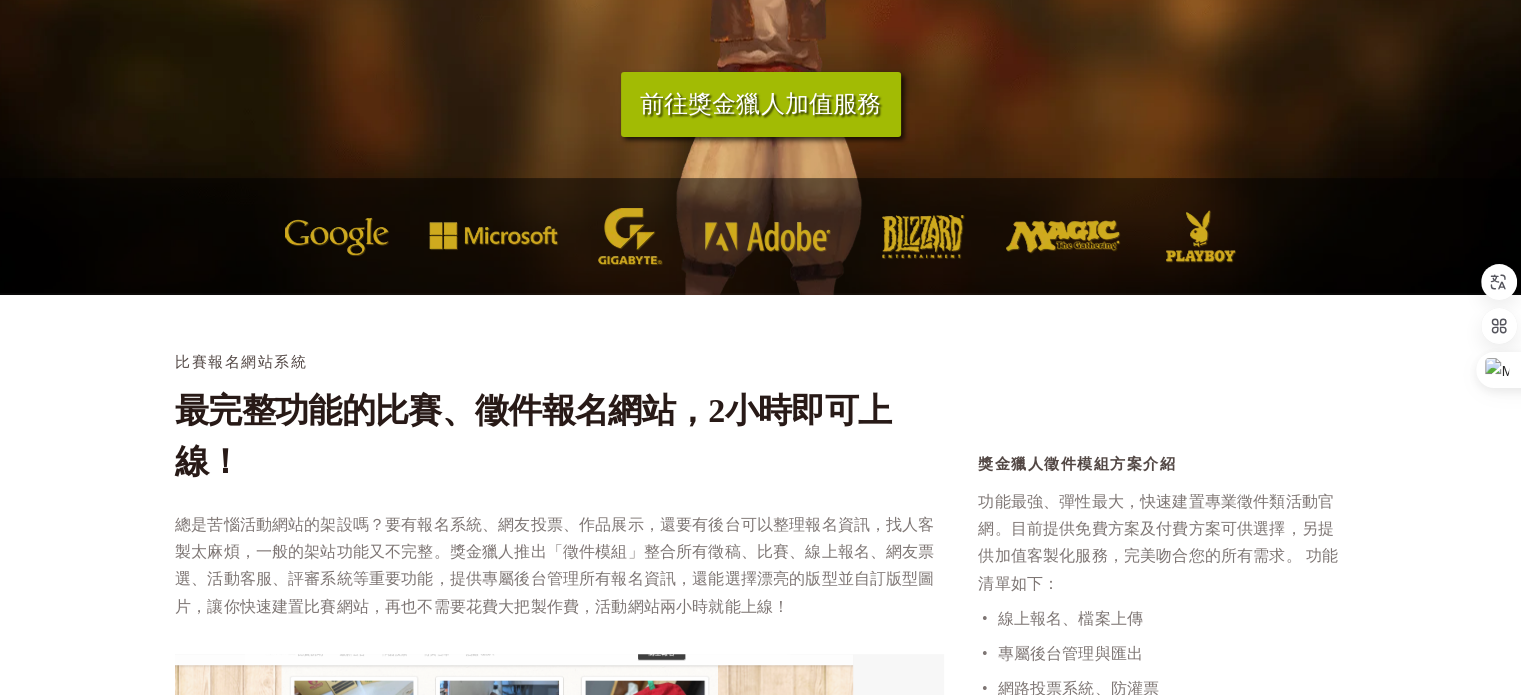 scroll, scrollTop: 1000, scrollLeft: 0, axis: vertical 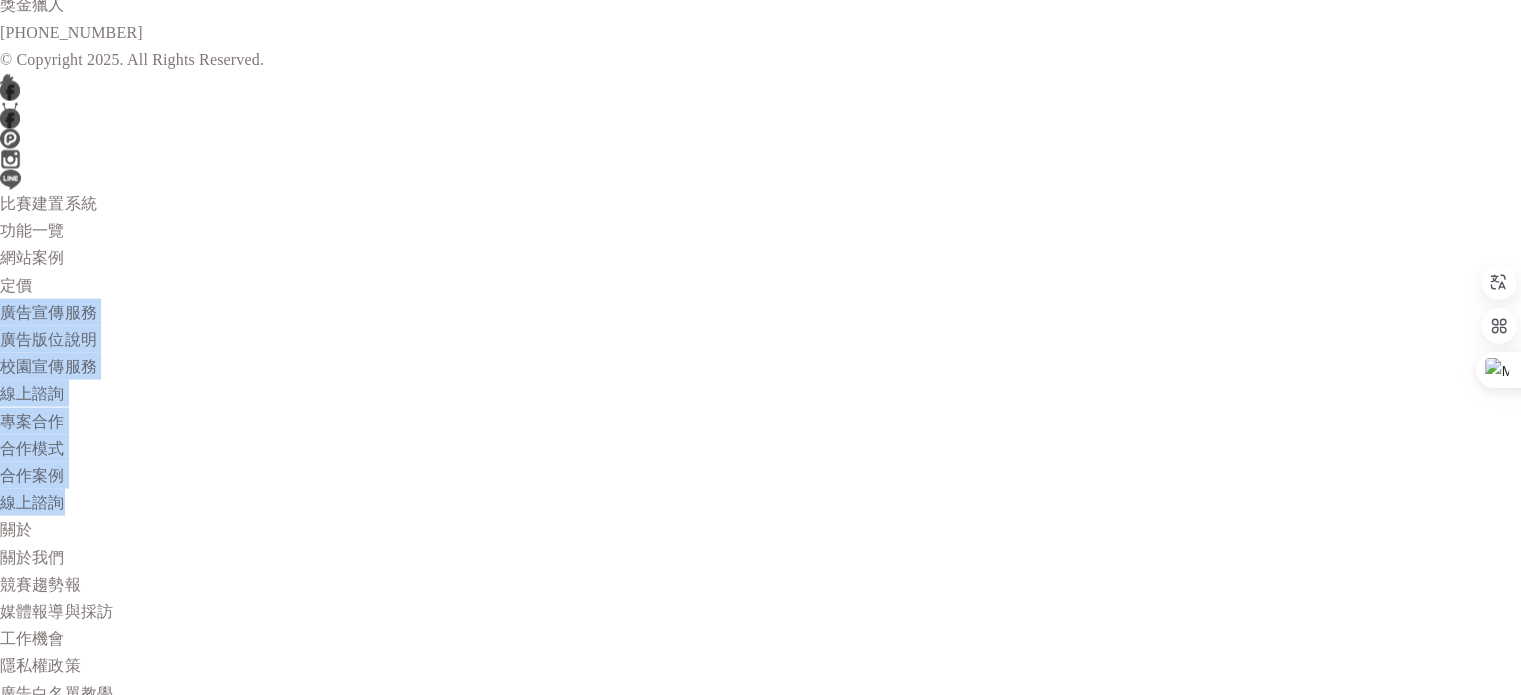 click on "廣告宣傳服務" at bounding box center (760, 312) 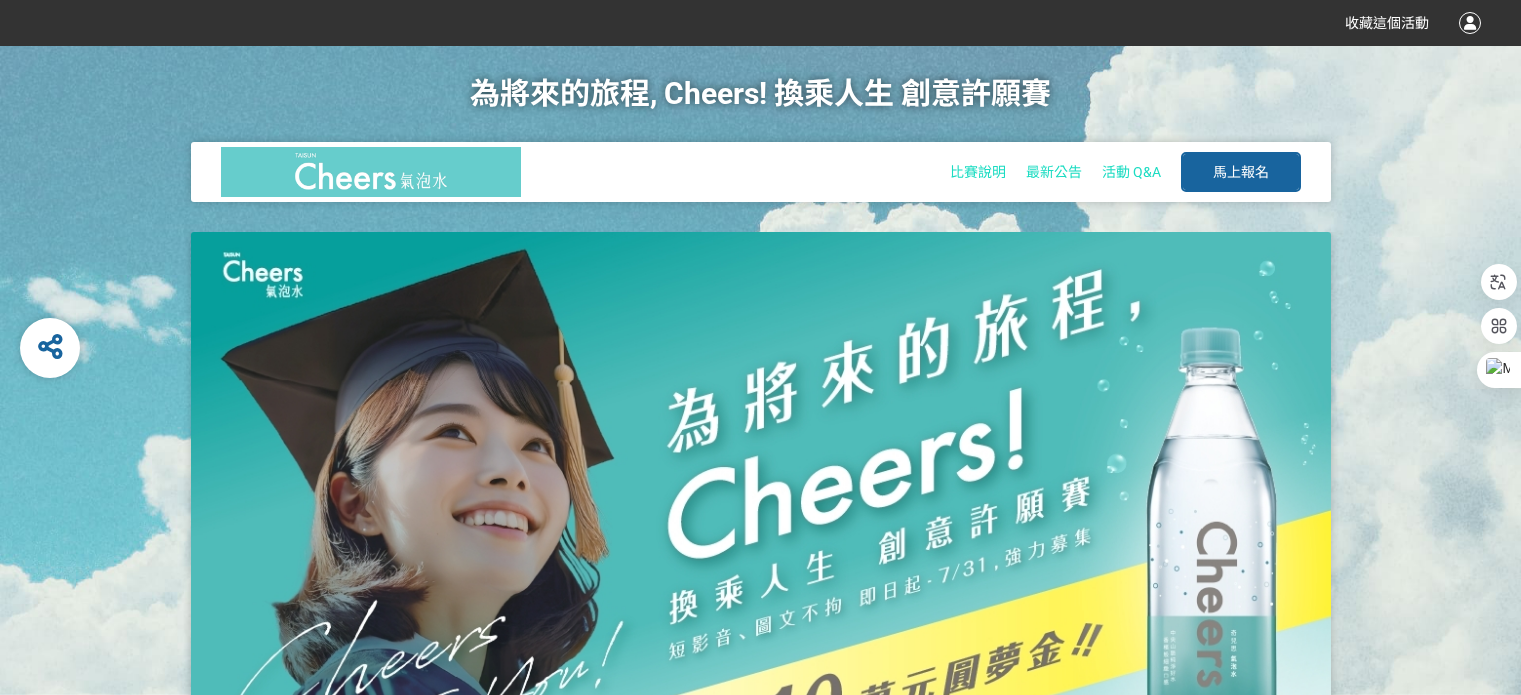 scroll, scrollTop: 0, scrollLeft: 0, axis: both 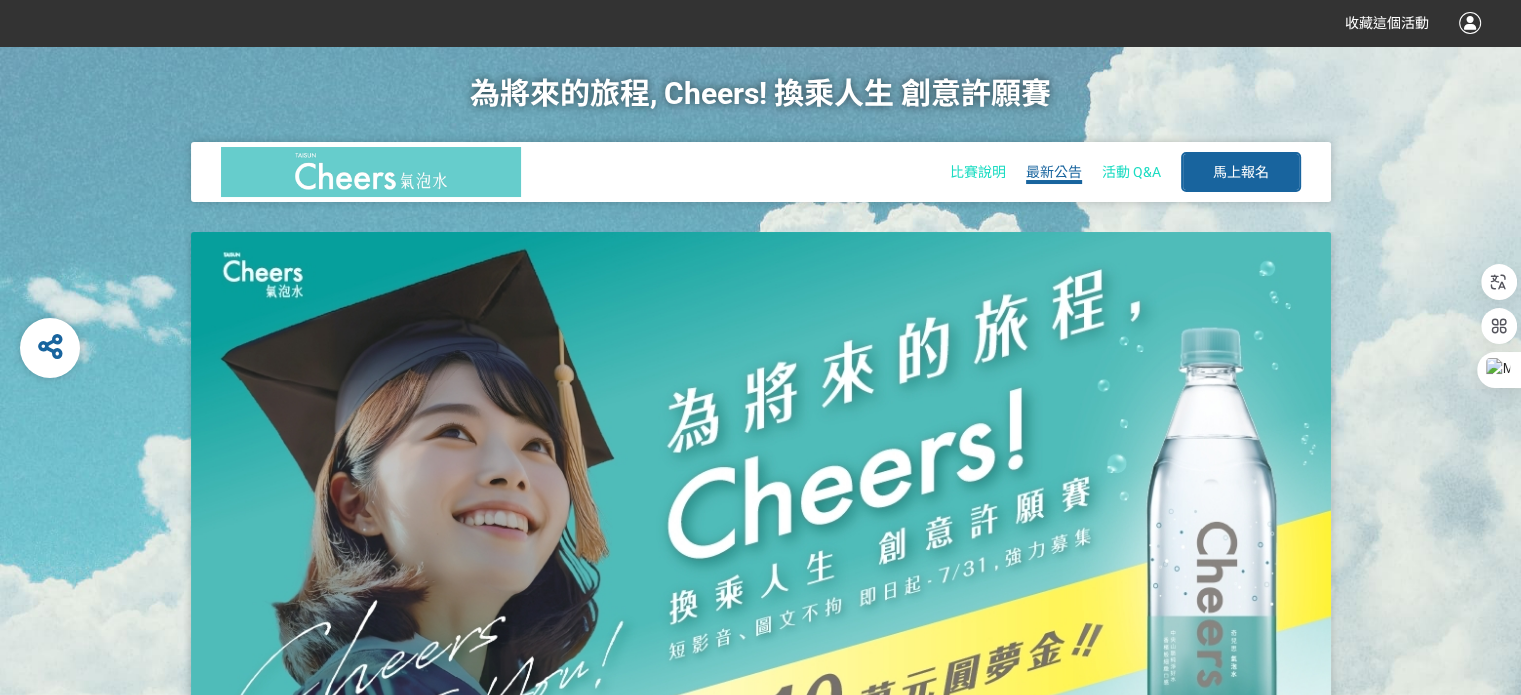 click on "最新公告" at bounding box center [1054, 172] 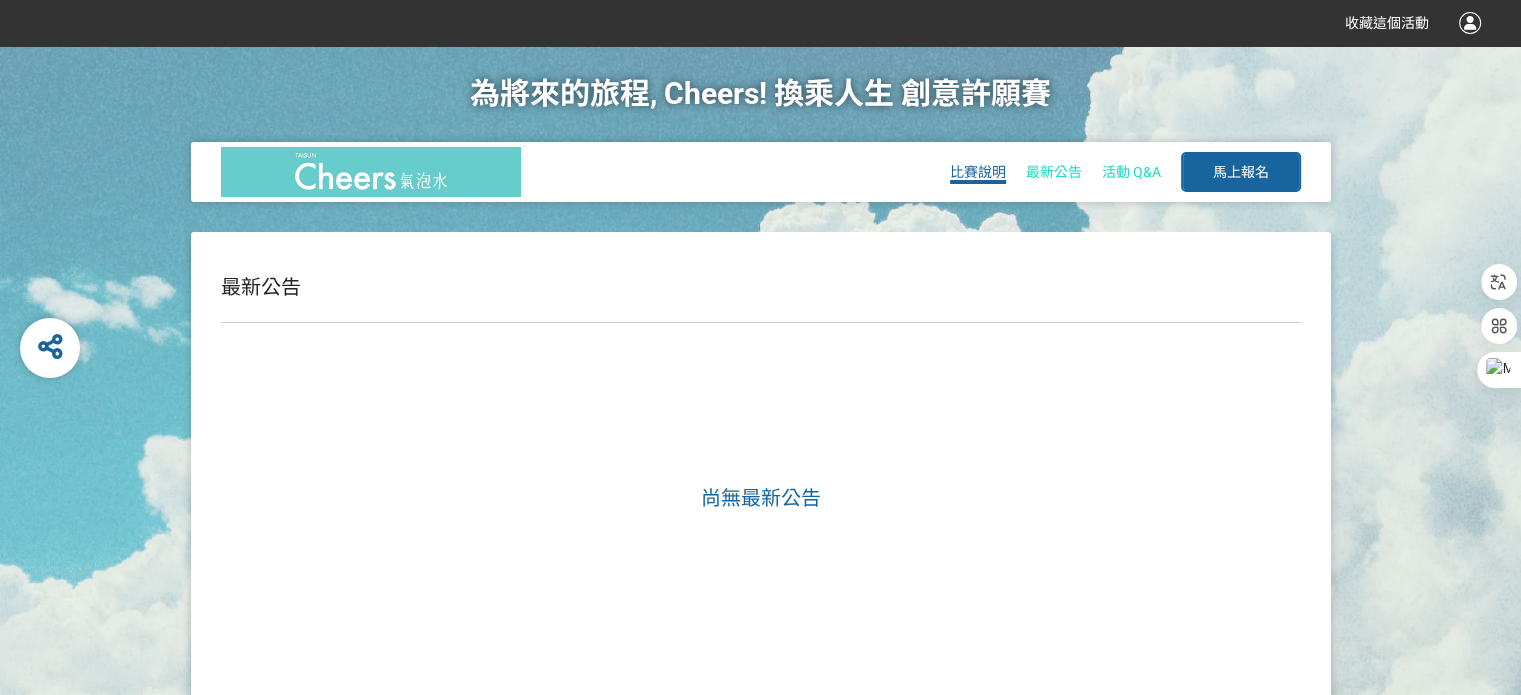 click on "比賽說明" at bounding box center [978, 172] 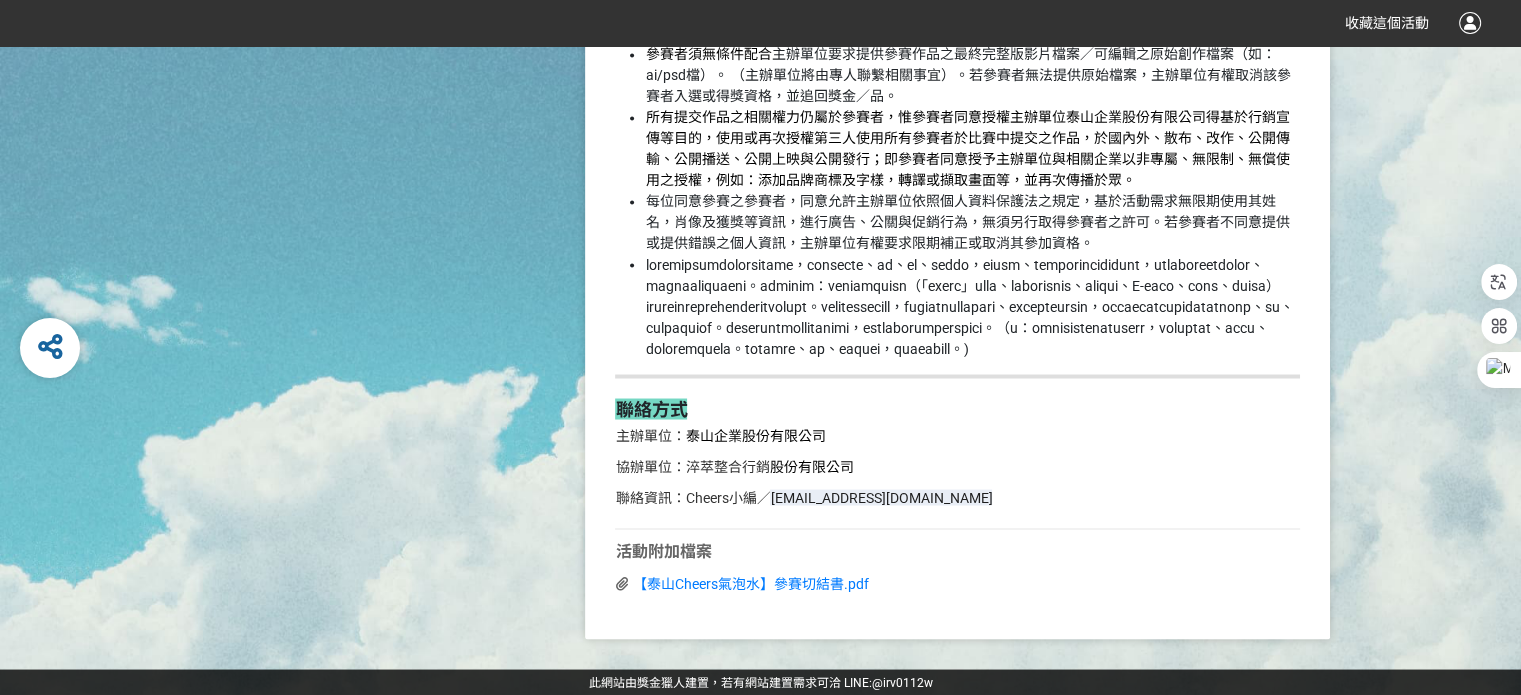 scroll, scrollTop: 3632, scrollLeft: 0, axis: vertical 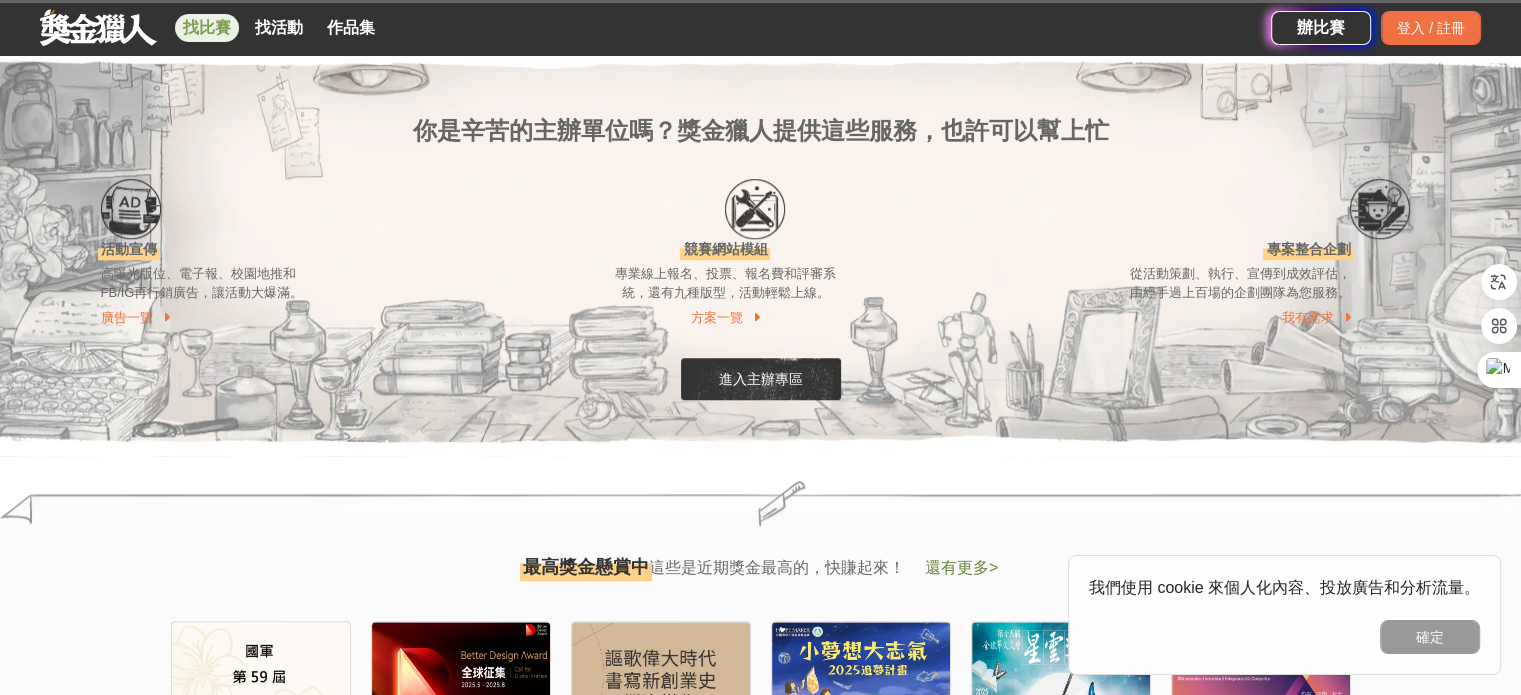 click on "找比賽" at bounding box center (207, 28) 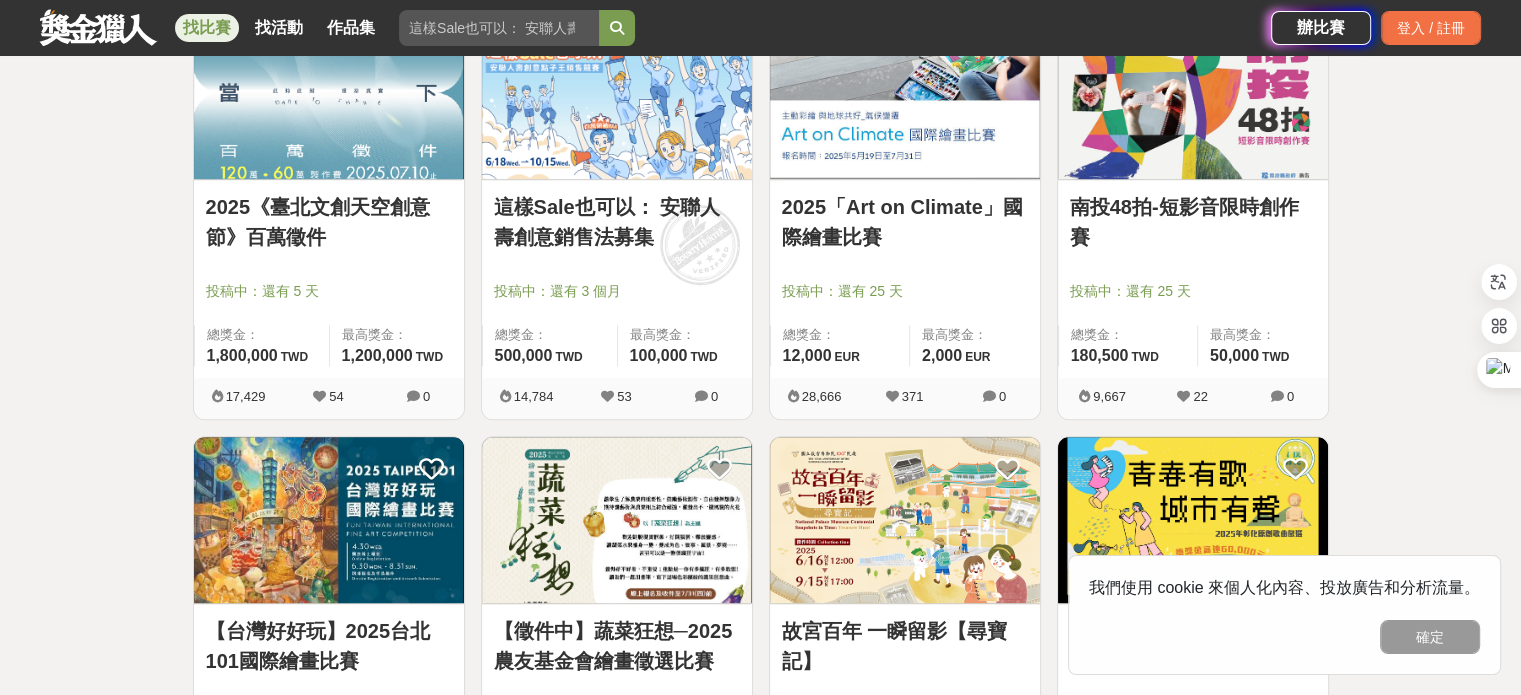 scroll, scrollTop: 2000, scrollLeft: 0, axis: vertical 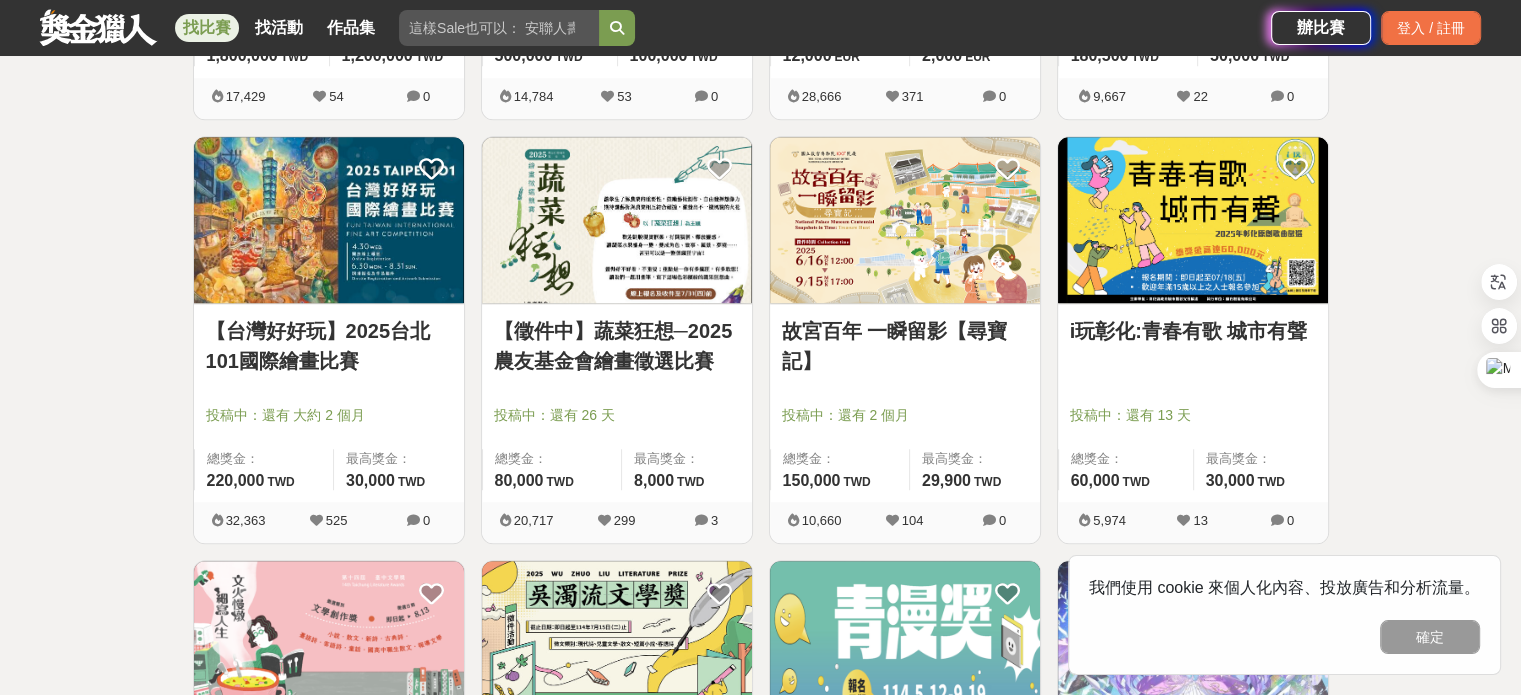 click at bounding box center [905, 220] 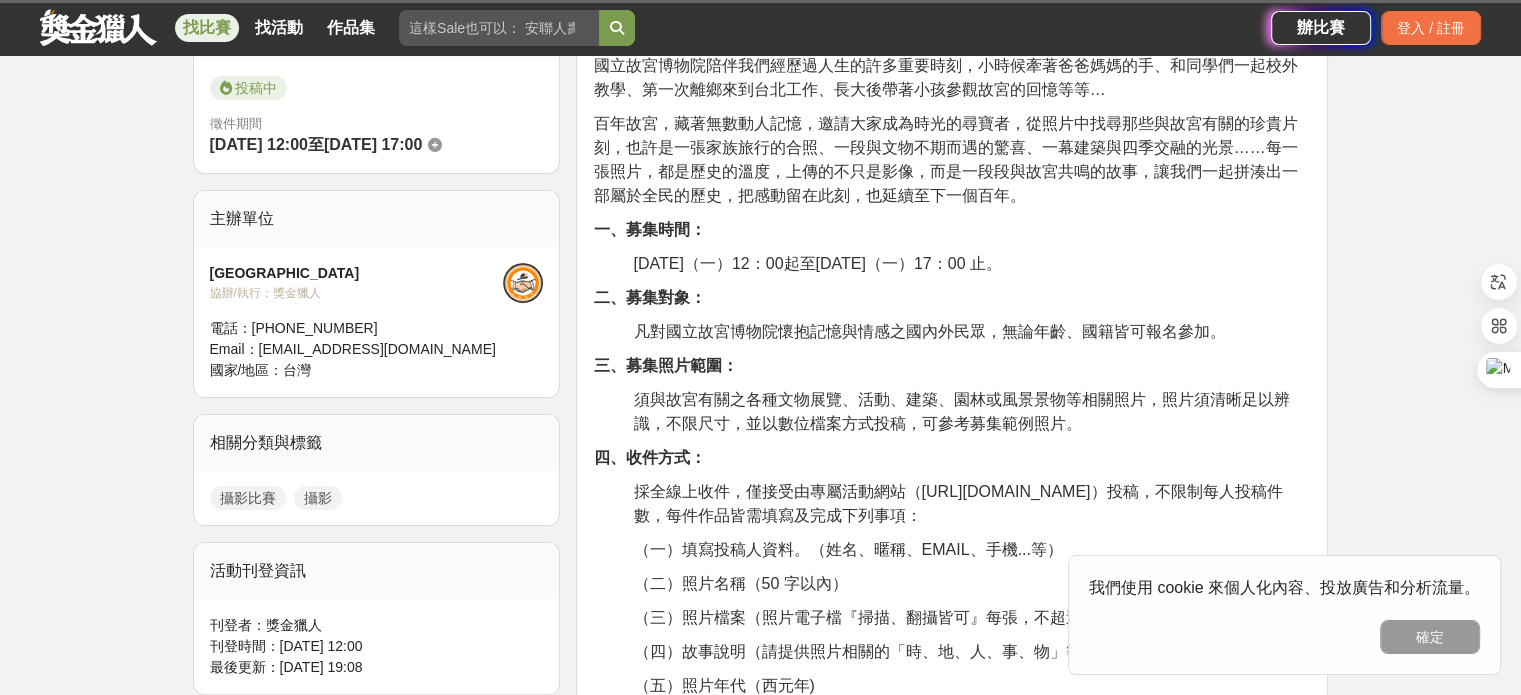 scroll, scrollTop: 0, scrollLeft: 0, axis: both 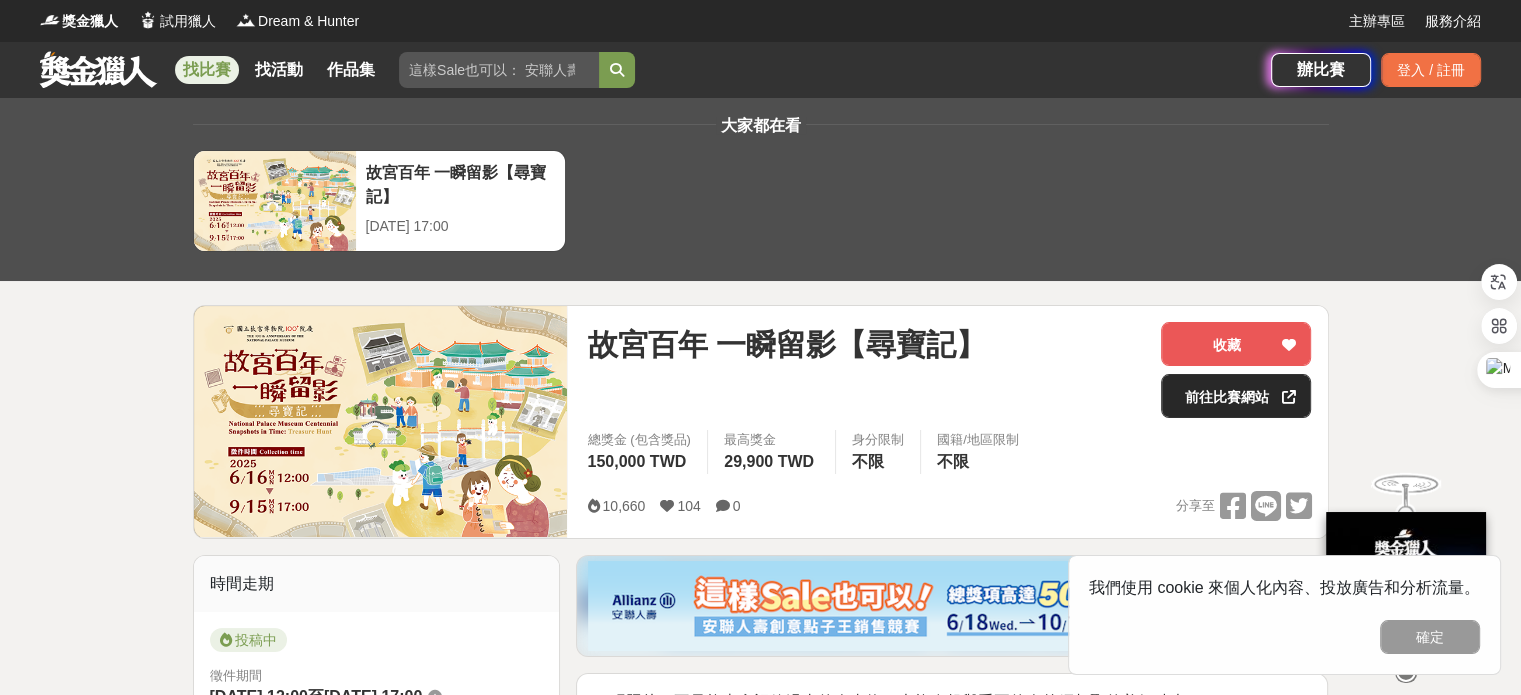 click on "前往比賽網站" at bounding box center [1236, 396] 